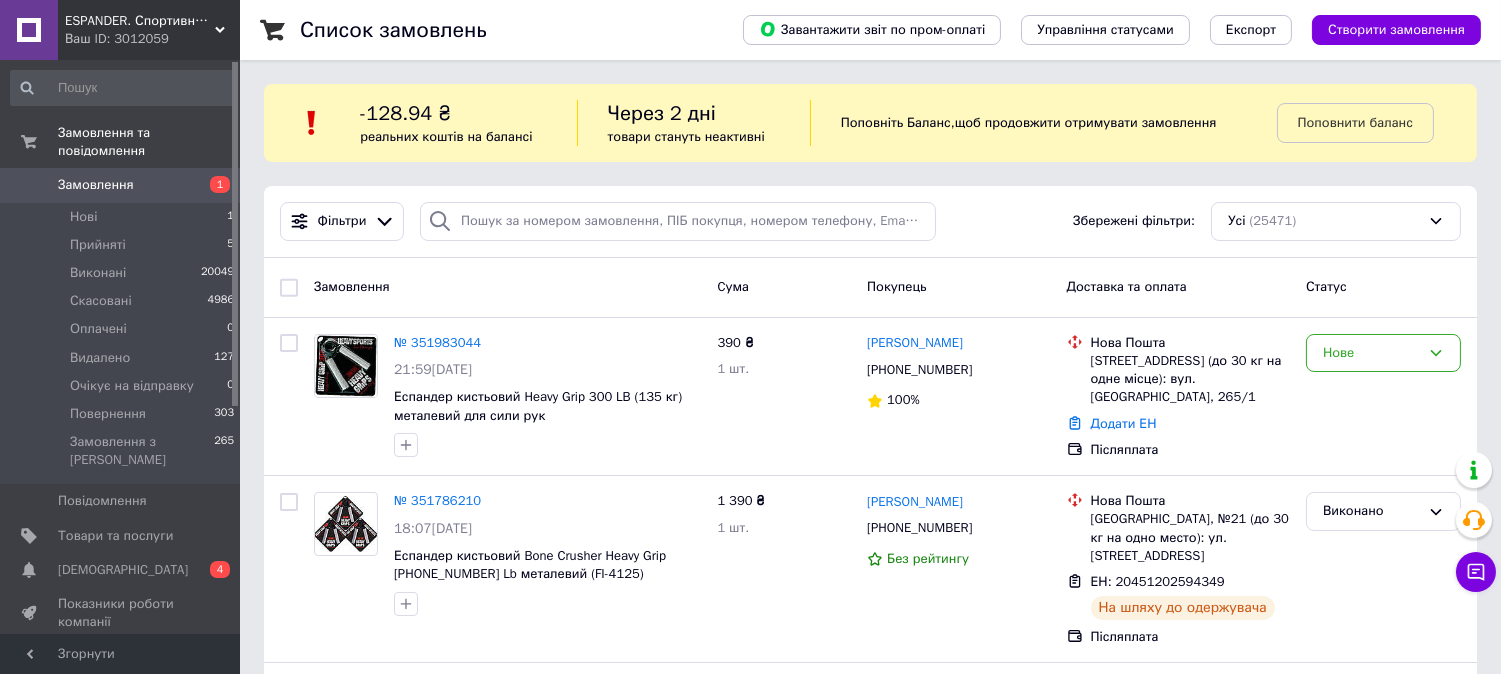 scroll, scrollTop: 111, scrollLeft: 0, axis: vertical 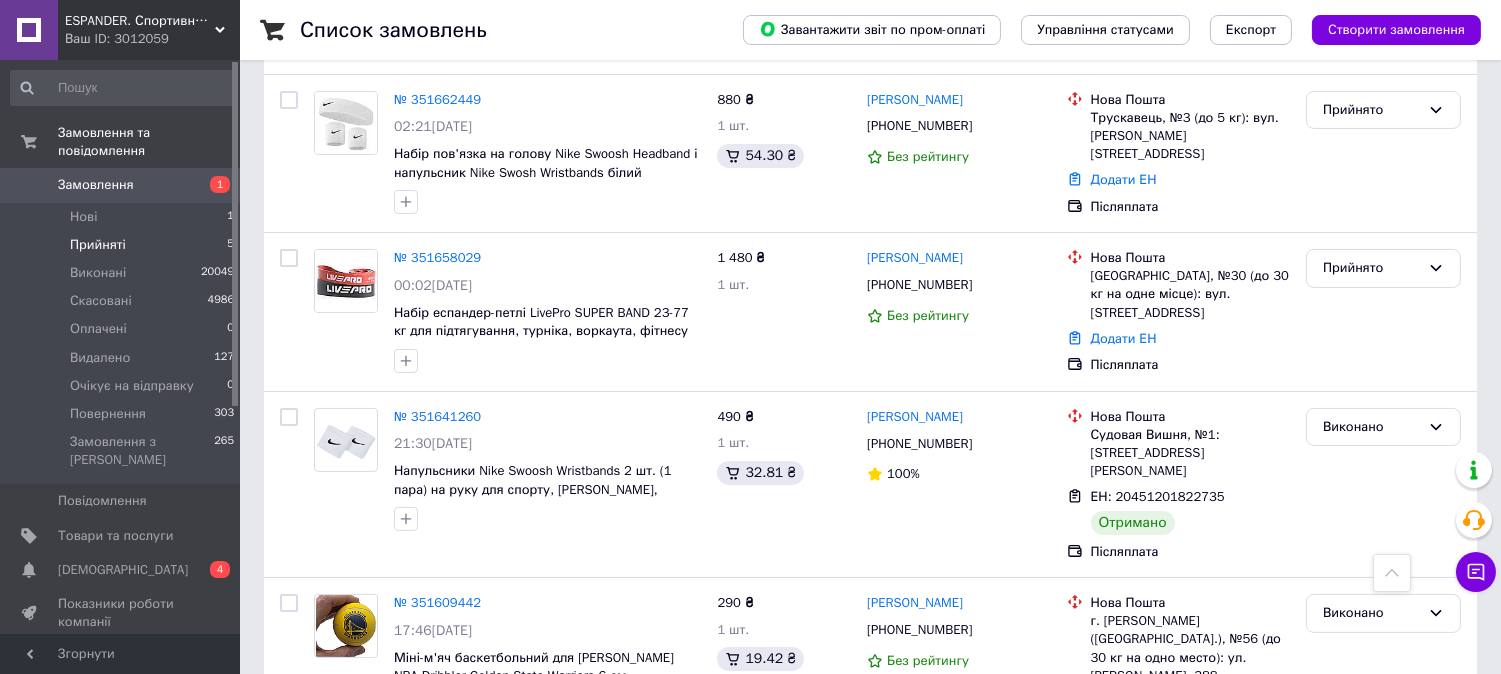 click on "Прийняті" at bounding box center (98, 245) 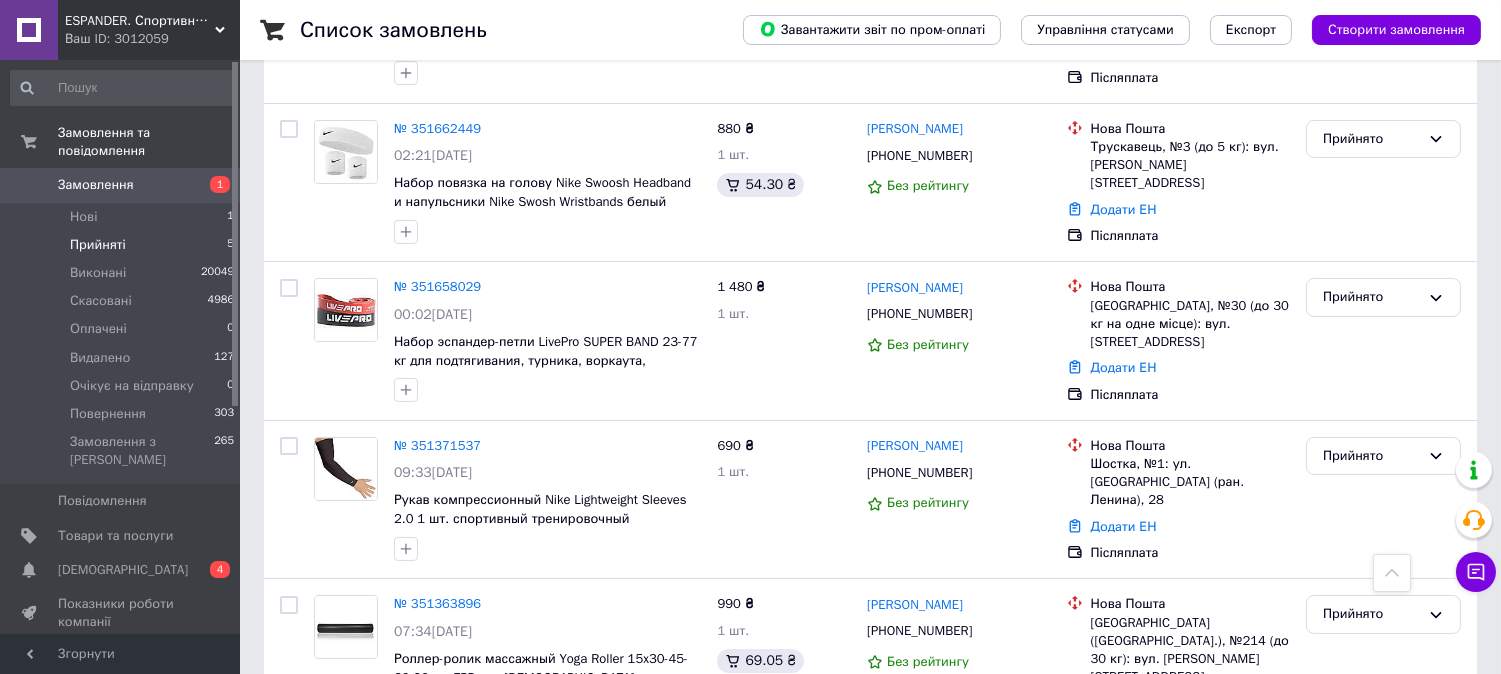scroll, scrollTop: 678, scrollLeft: 0, axis: vertical 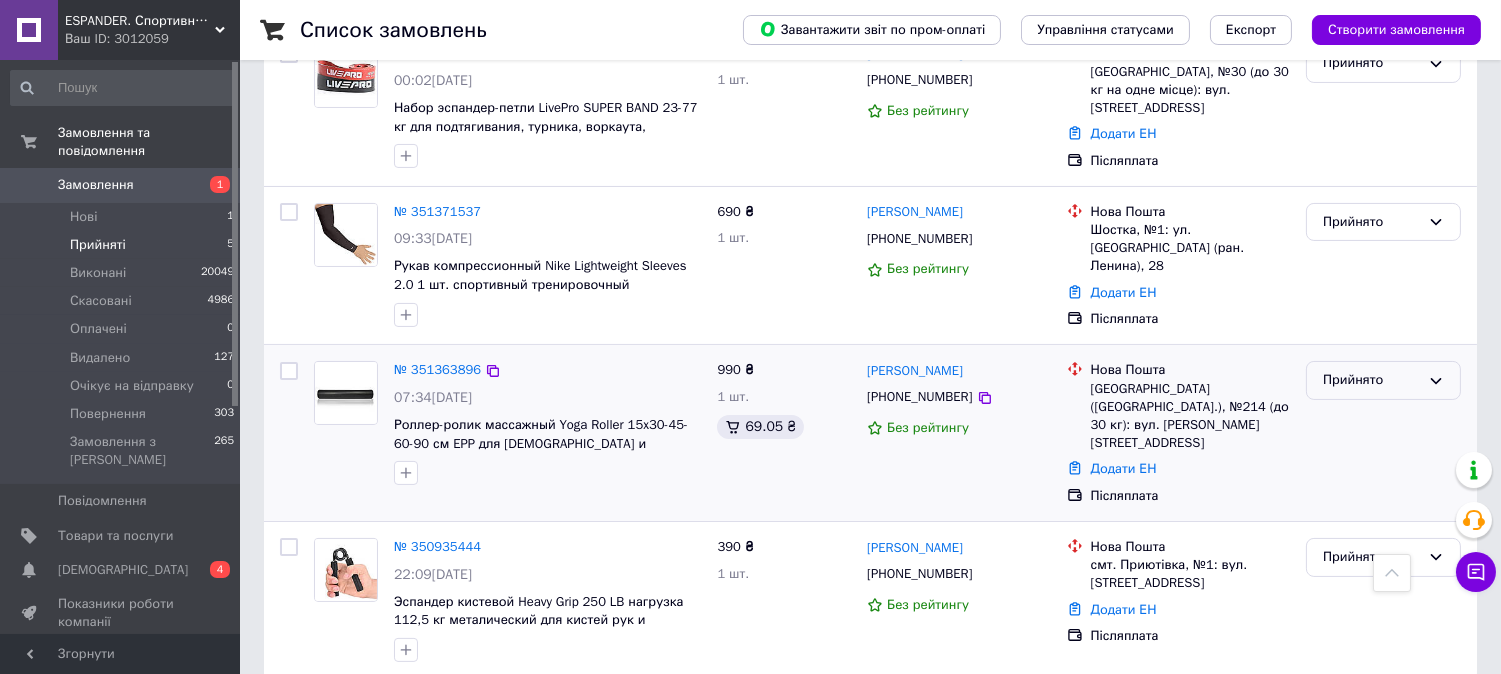 click on "Прийнято" at bounding box center [1371, 380] 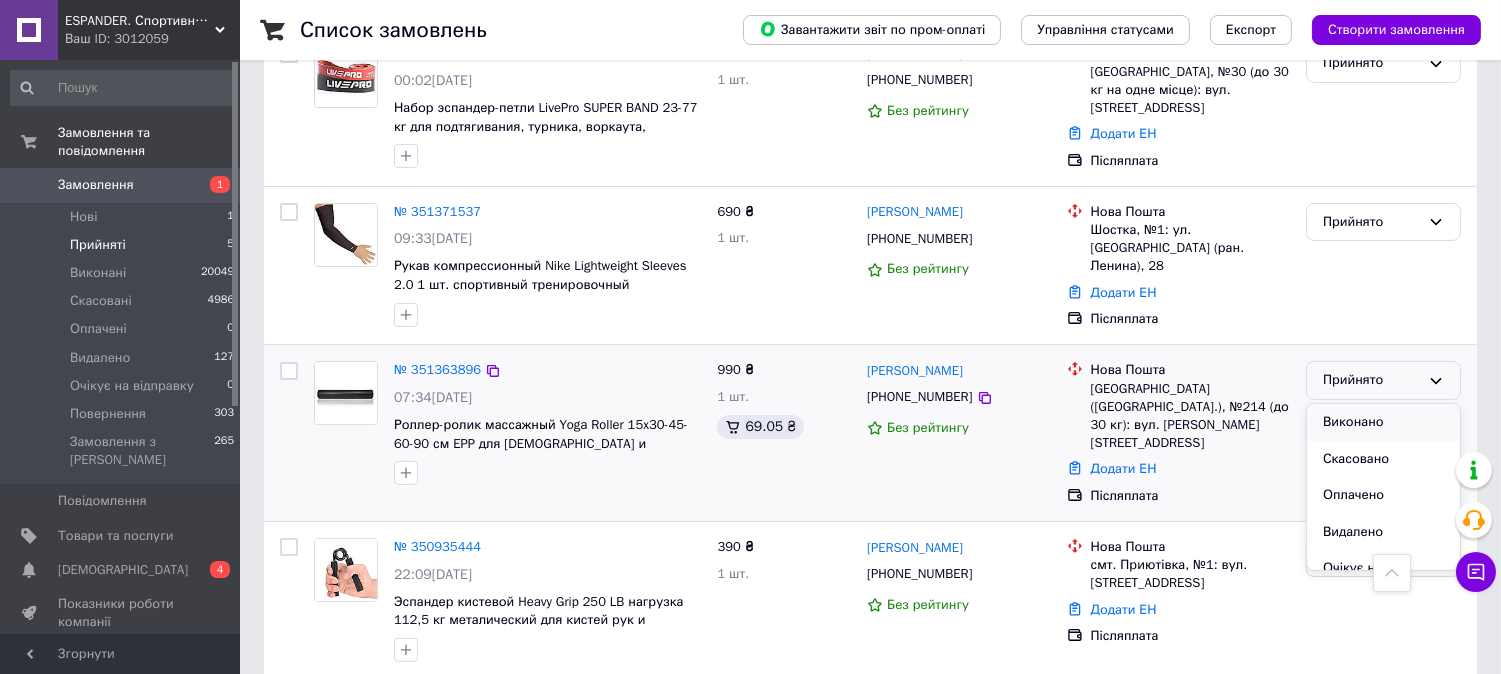 click on "Виконано" at bounding box center [1383, 422] 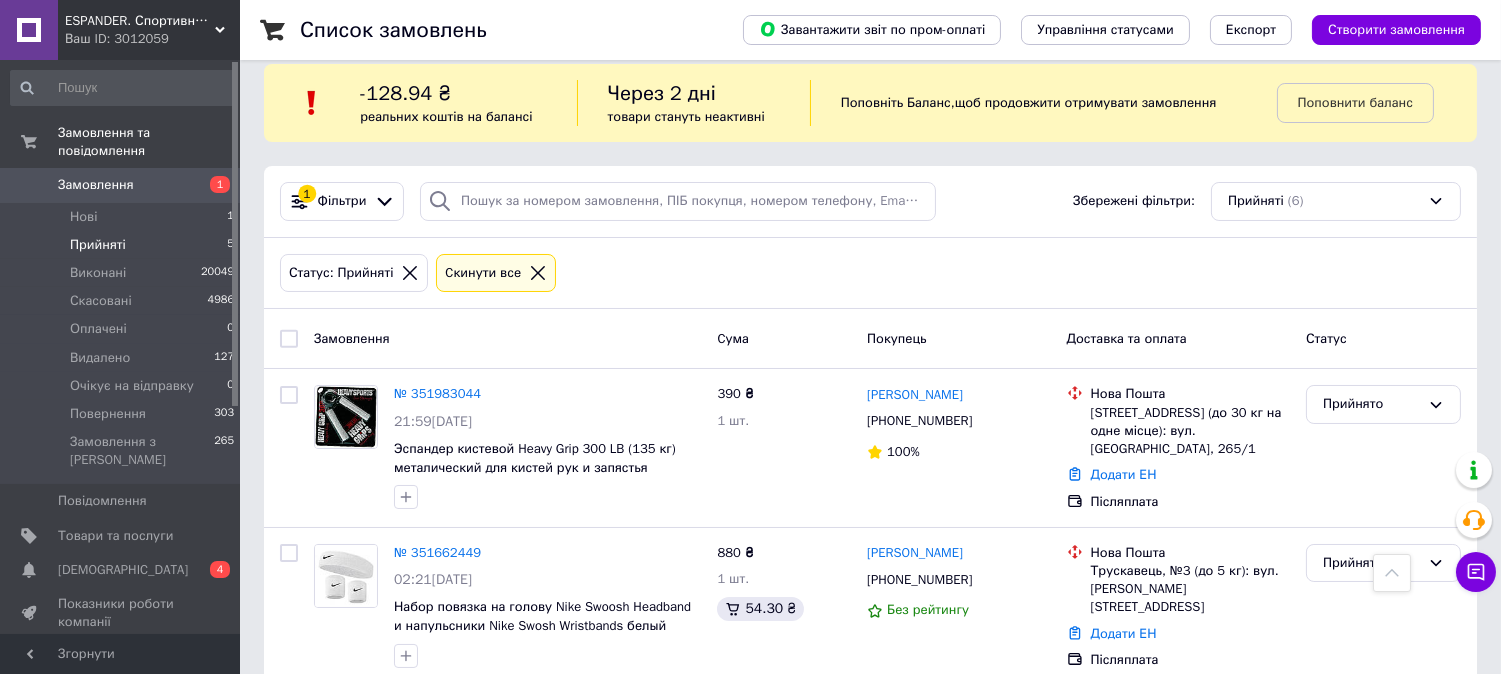 scroll, scrollTop: 0, scrollLeft: 0, axis: both 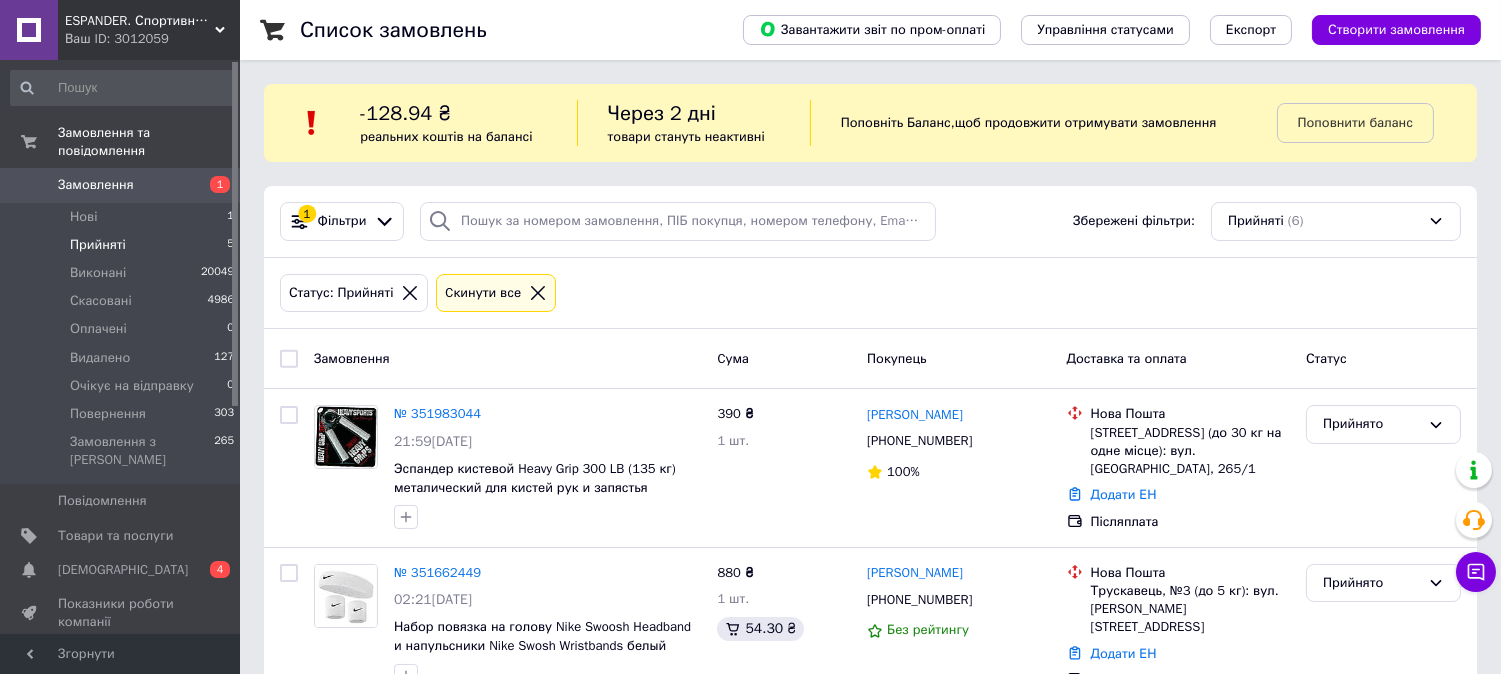 click 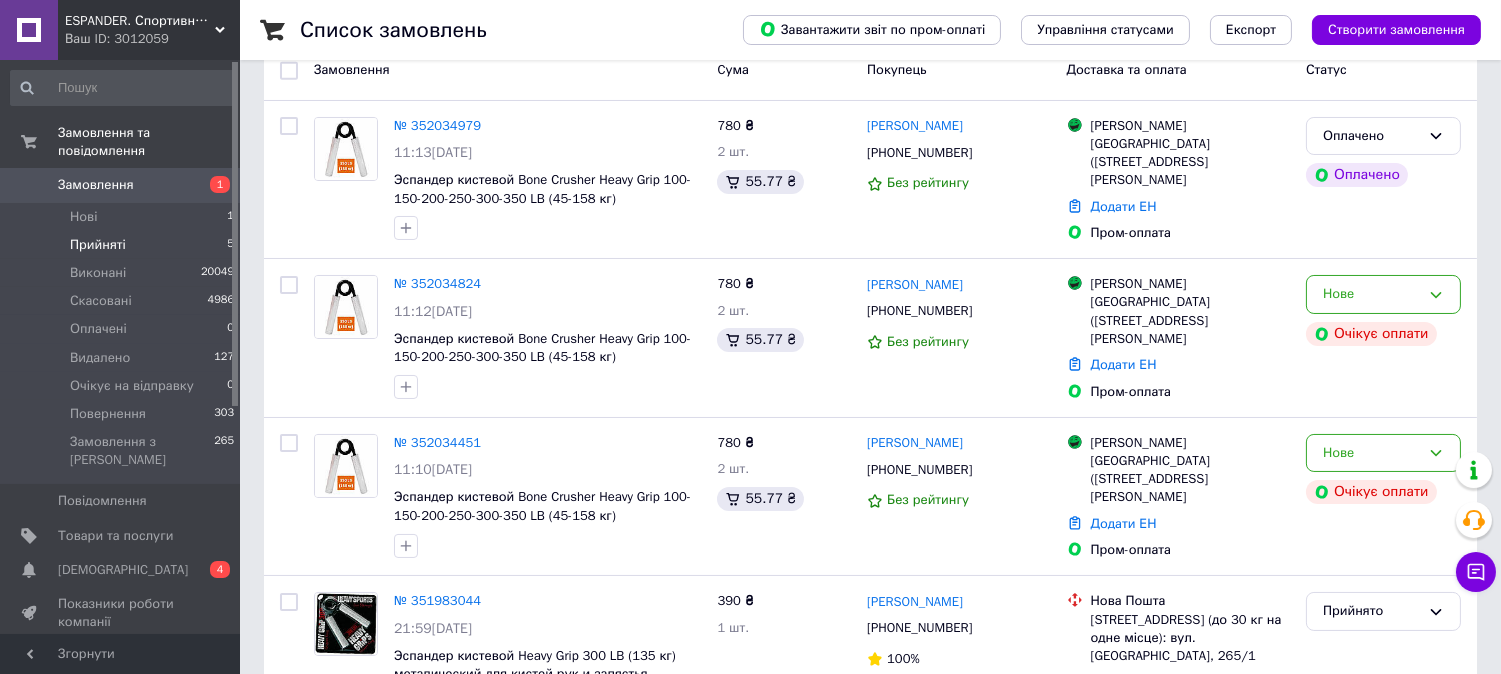 scroll, scrollTop: 222, scrollLeft: 0, axis: vertical 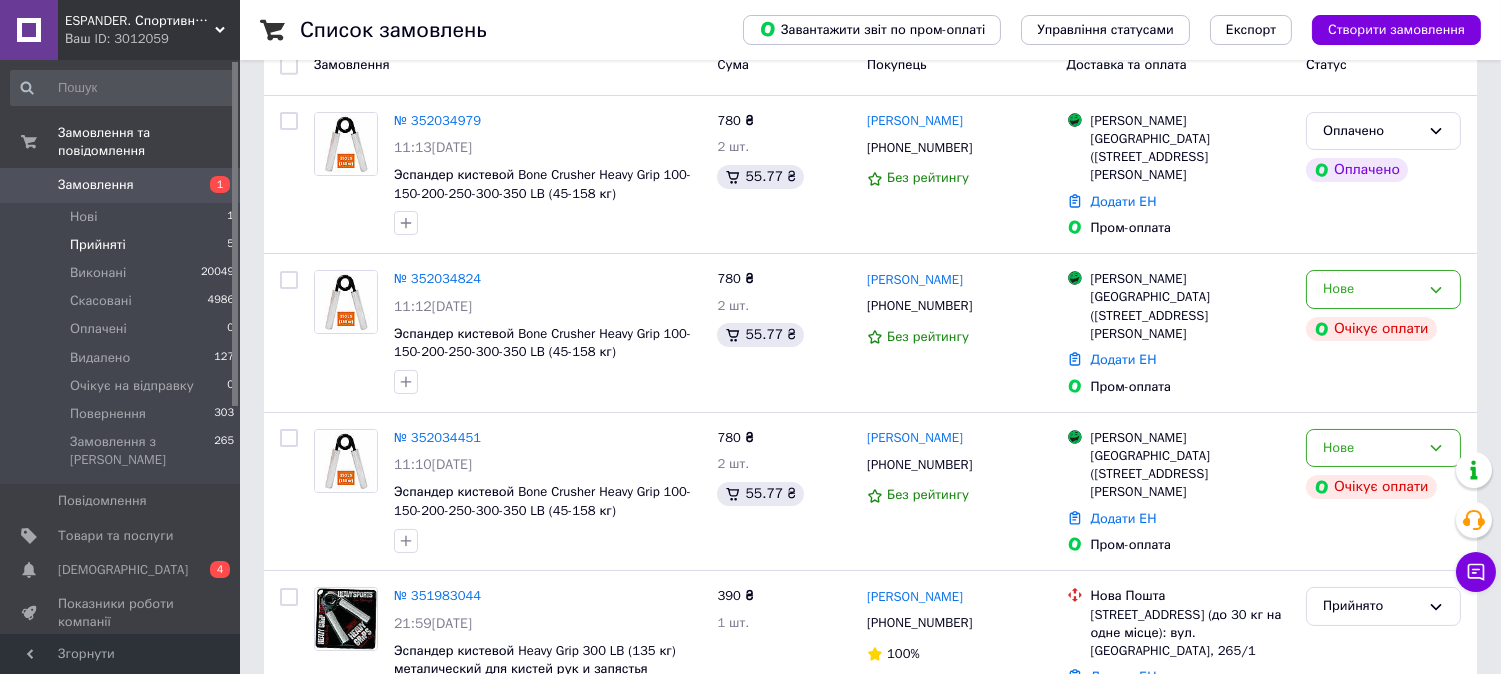 click on "№ 352034979" at bounding box center (437, 120) 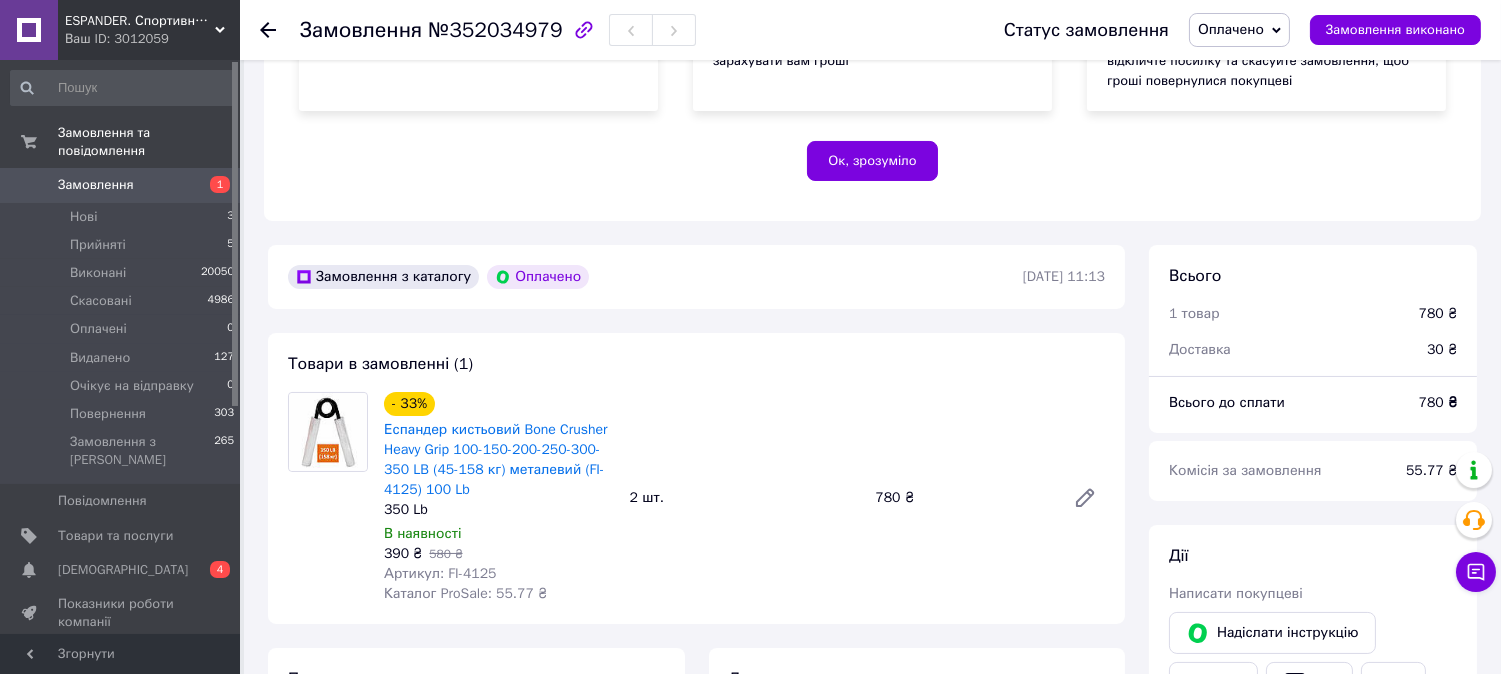 scroll, scrollTop: 666, scrollLeft: 0, axis: vertical 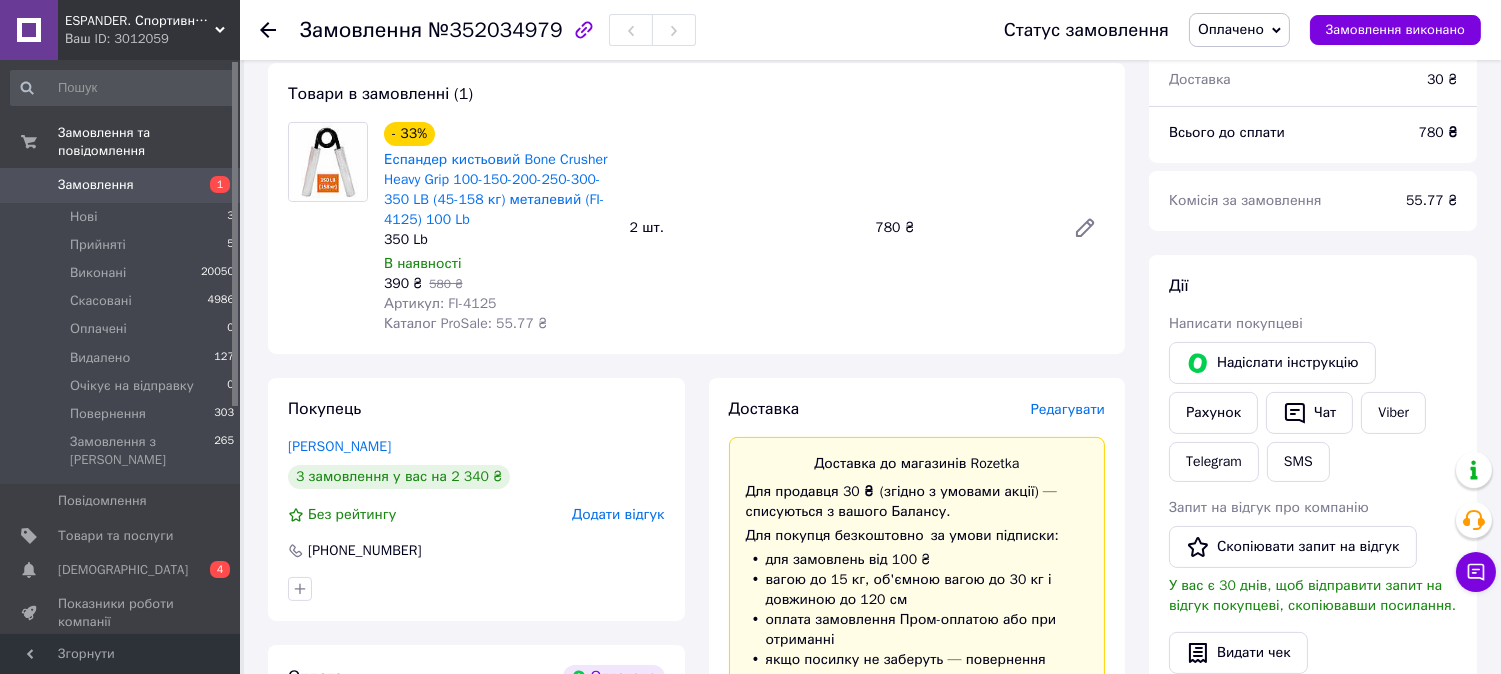 click at bounding box center (268, 30) 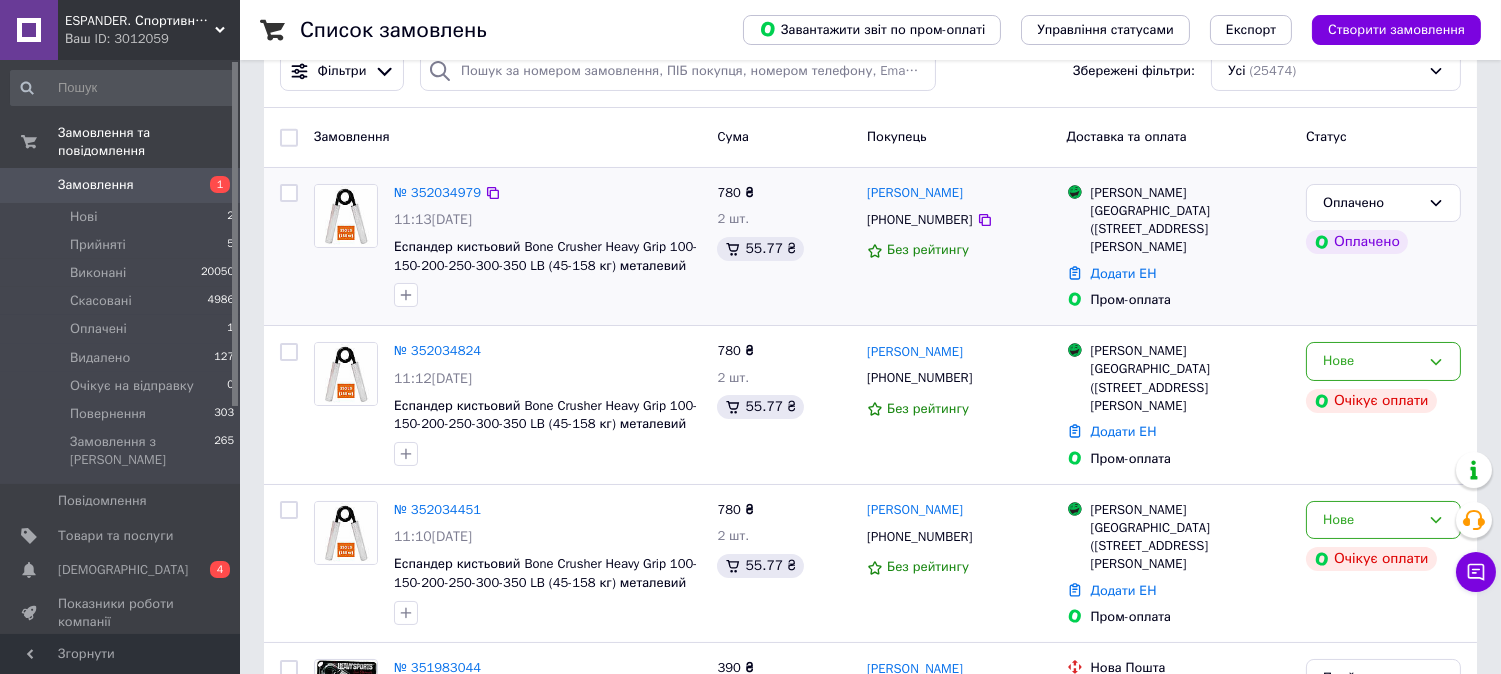 scroll, scrollTop: 111, scrollLeft: 0, axis: vertical 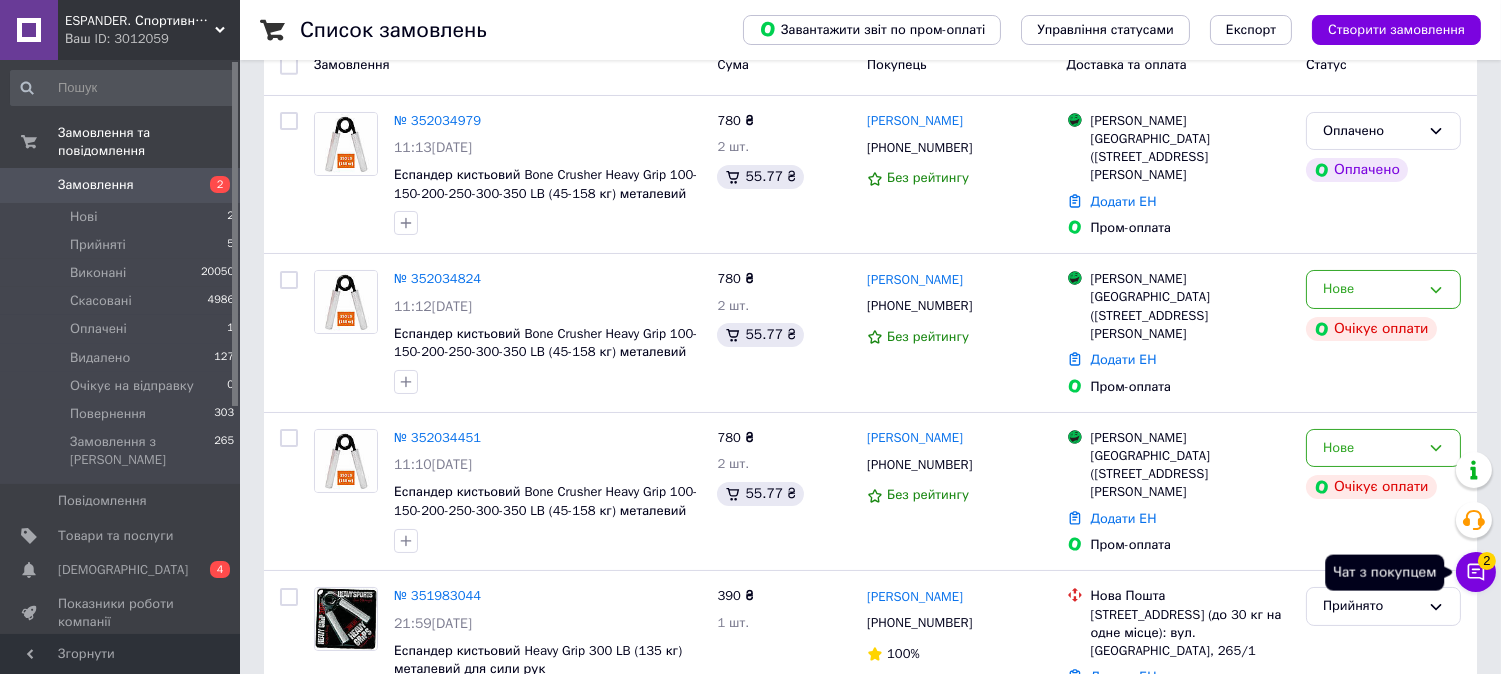 click 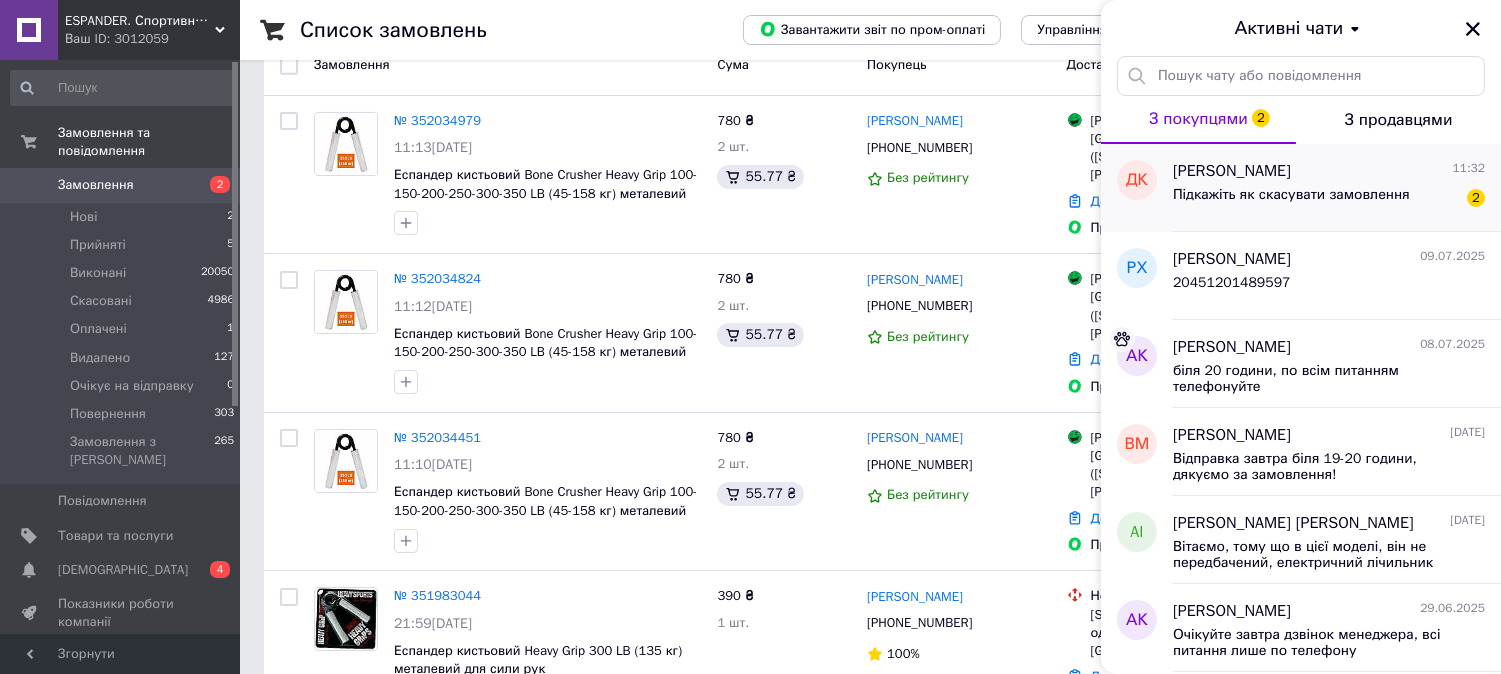 click on "[PERSON_NAME] 11:32" at bounding box center [1329, 171] 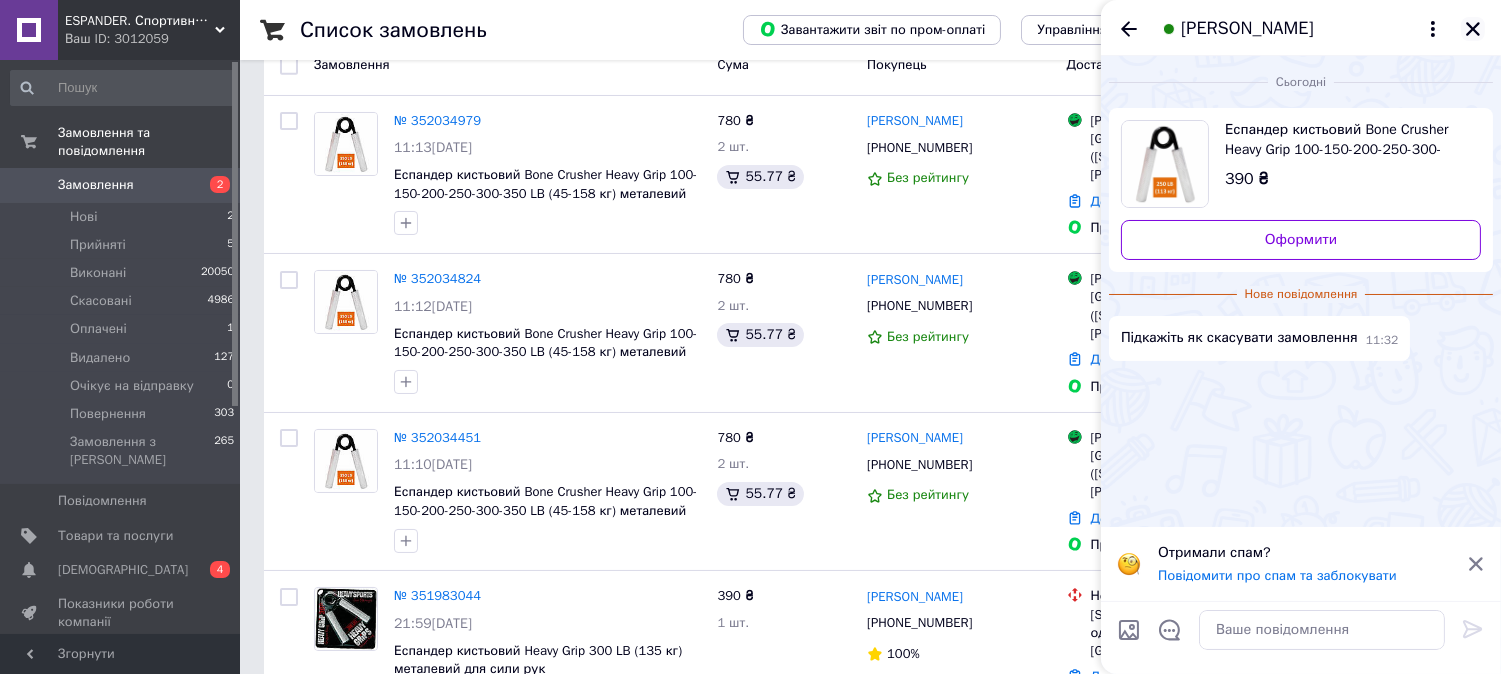click 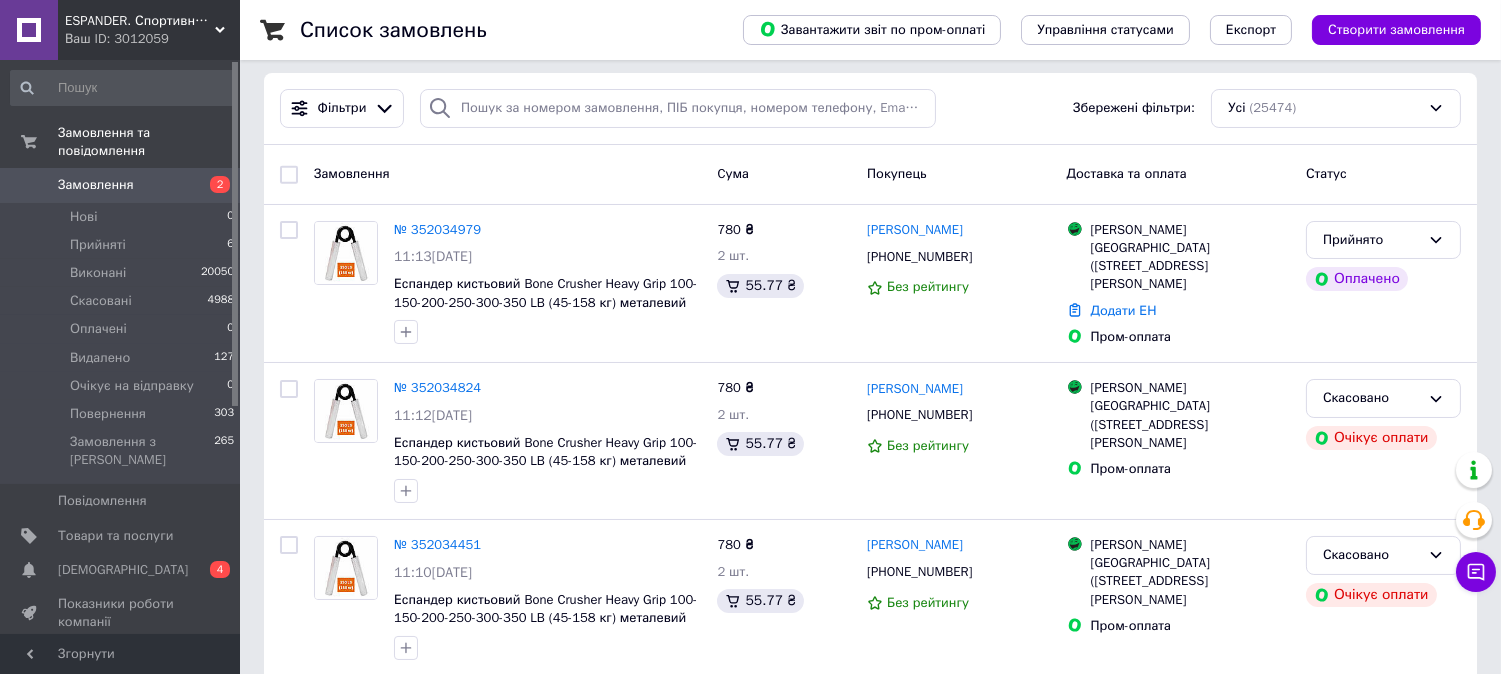 scroll, scrollTop: 111, scrollLeft: 0, axis: vertical 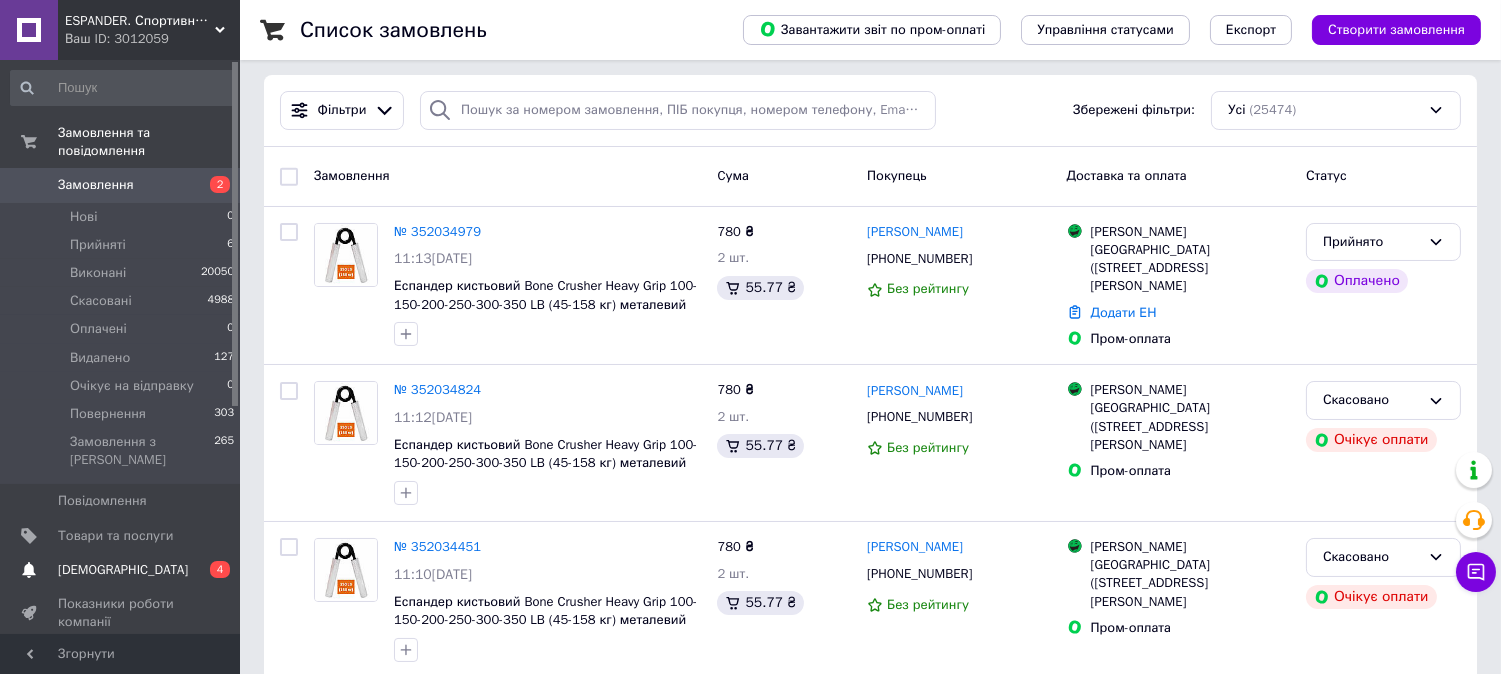 click on "[DEMOGRAPHIC_DATA]" at bounding box center (121, 570) 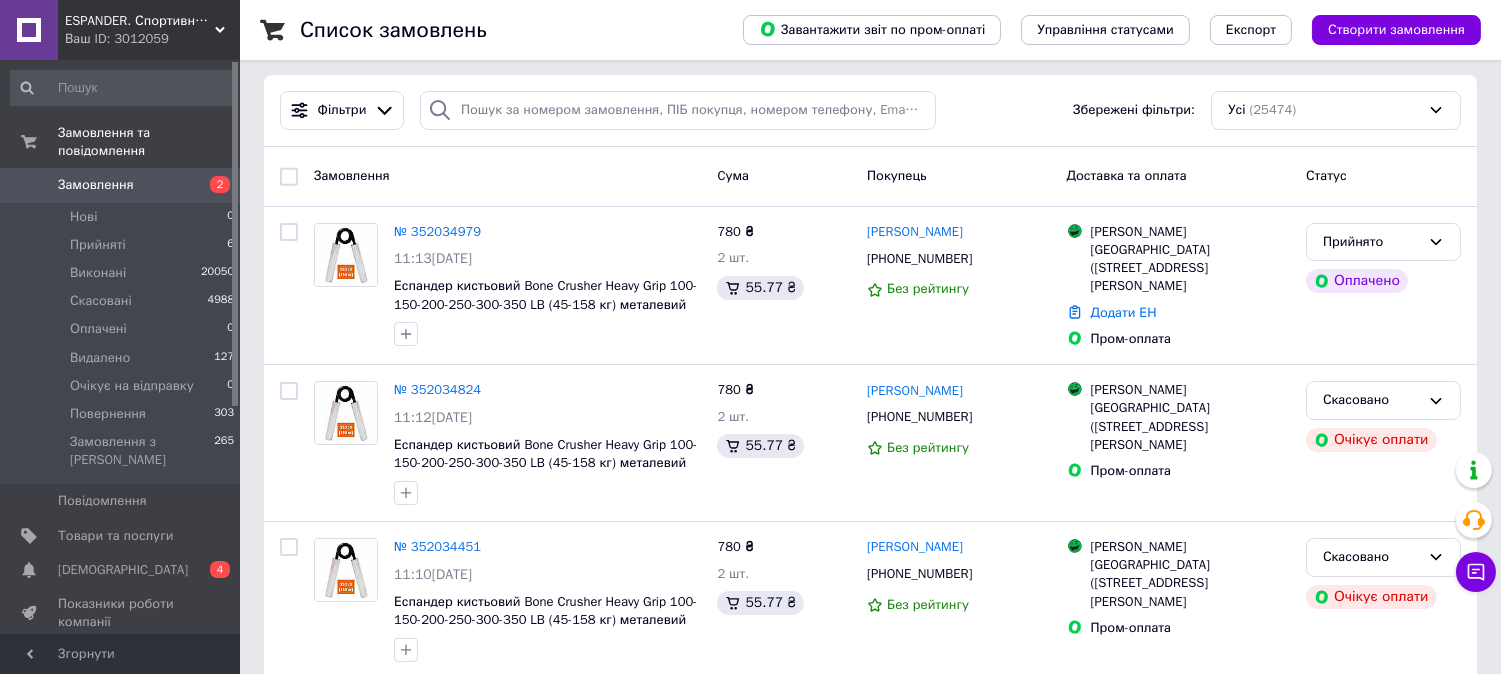scroll, scrollTop: 0, scrollLeft: 0, axis: both 